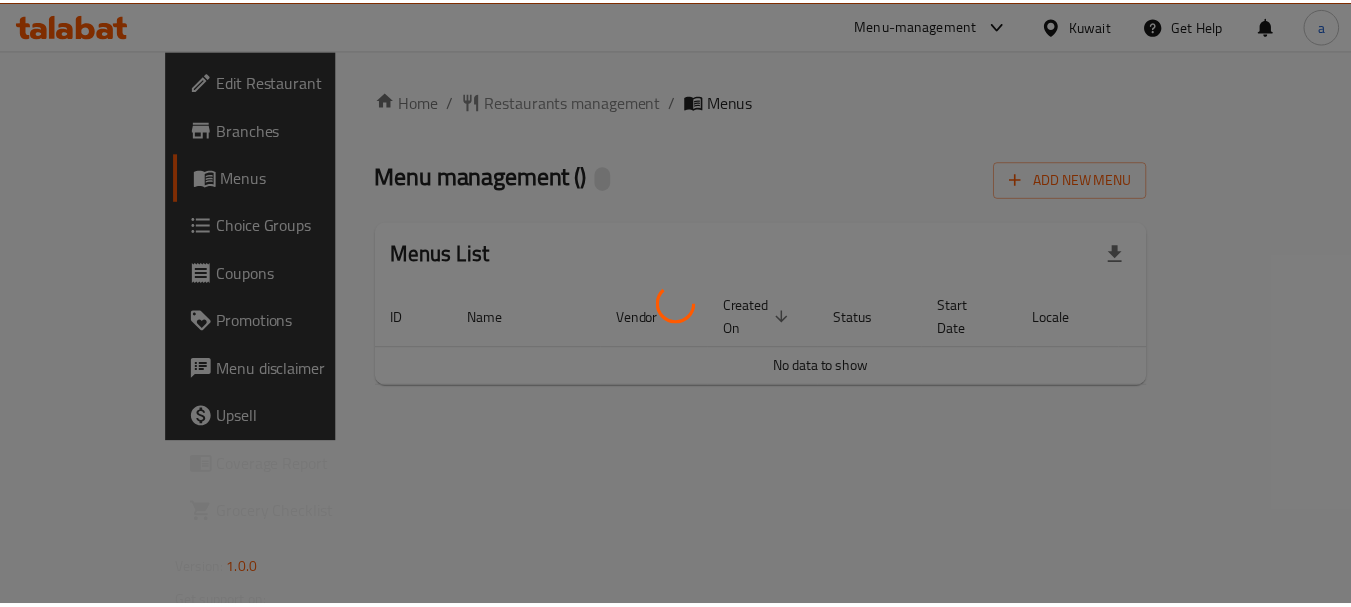 scroll, scrollTop: 0, scrollLeft: 0, axis: both 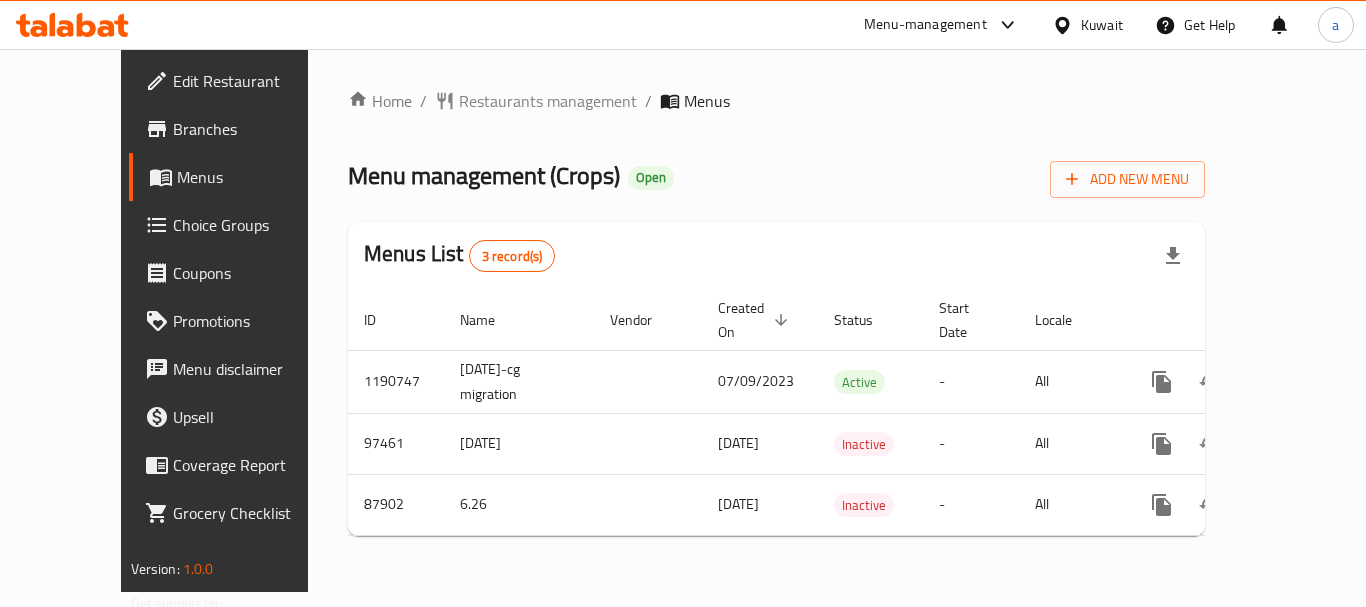 click on "Kuwait" at bounding box center [1102, 25] 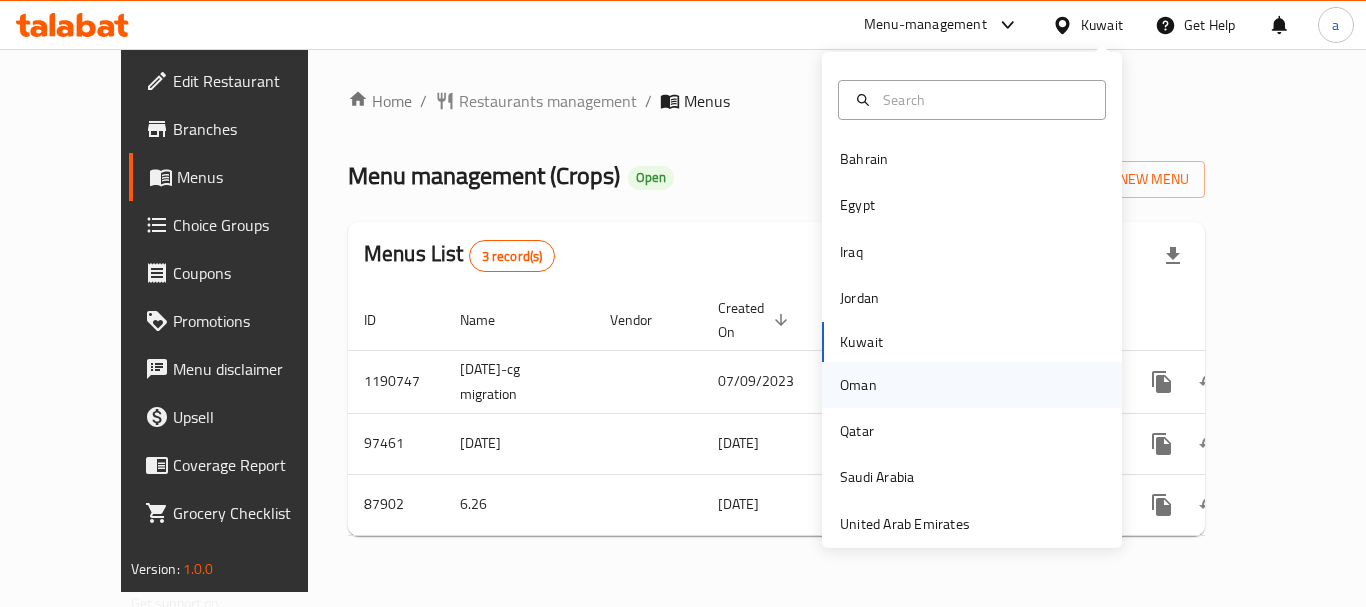click on "Oman" at bounding box center (858, 385) 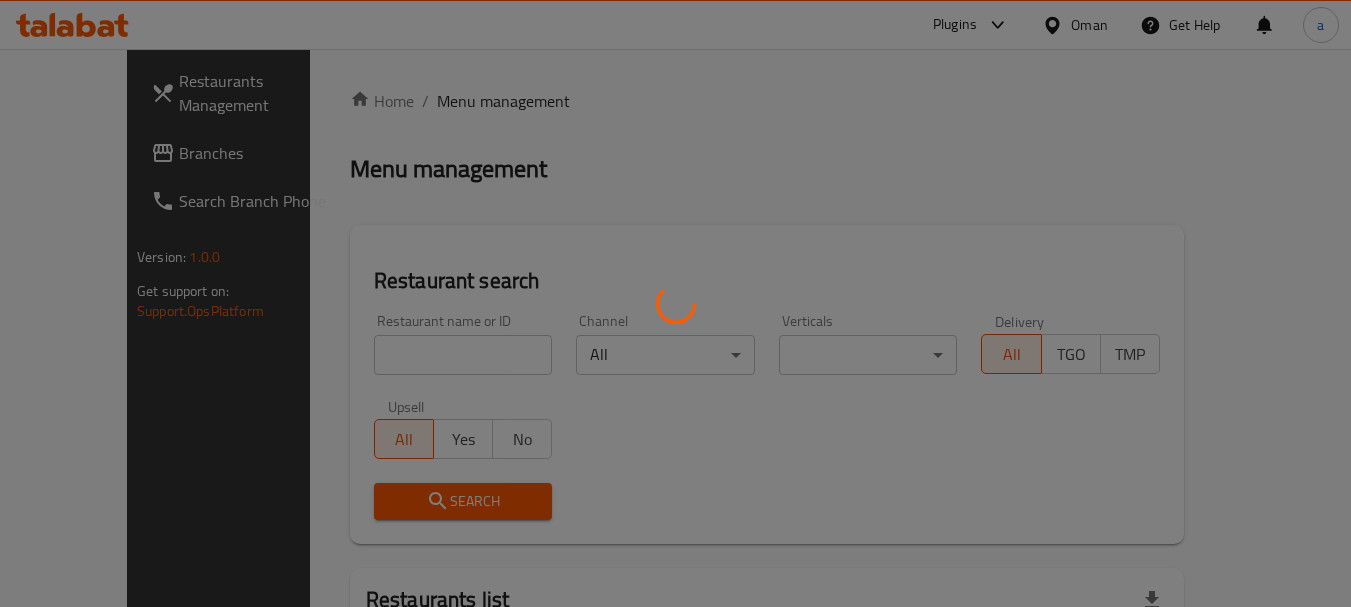 click at bounding box center [675, 303] 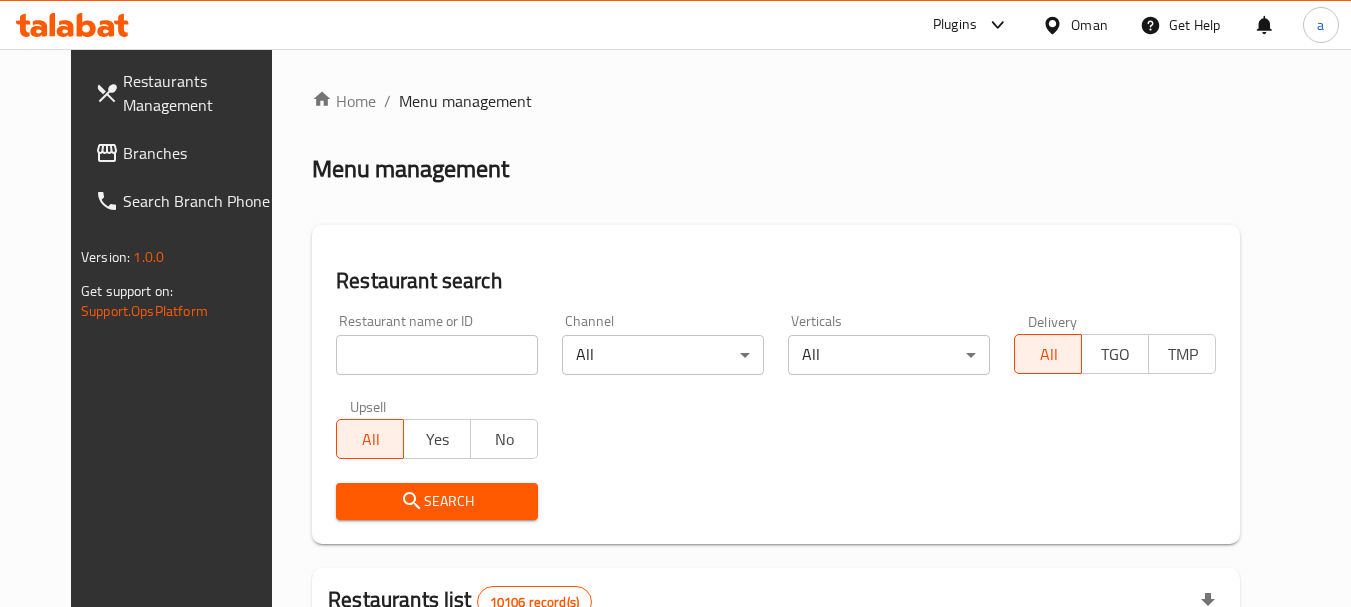 click on "Oman" at bounding box center [1089, 25] 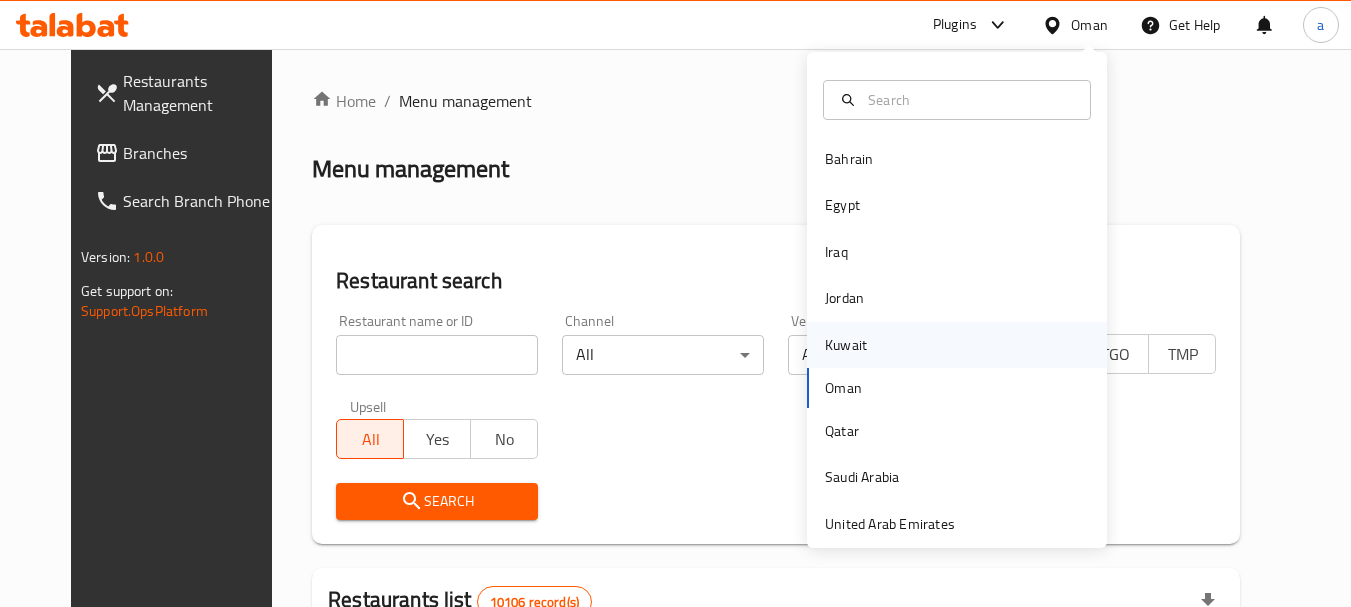 click on "Kuwait" at bounding box center (846, 345) 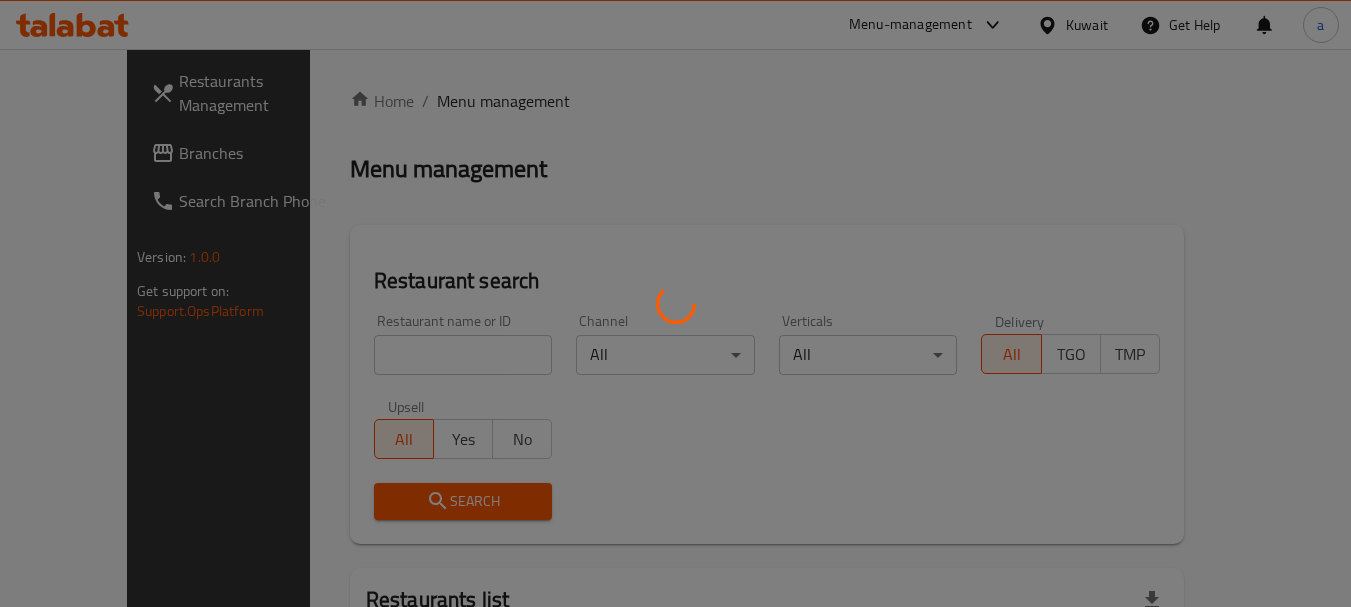click at bounding box center [675, 303] 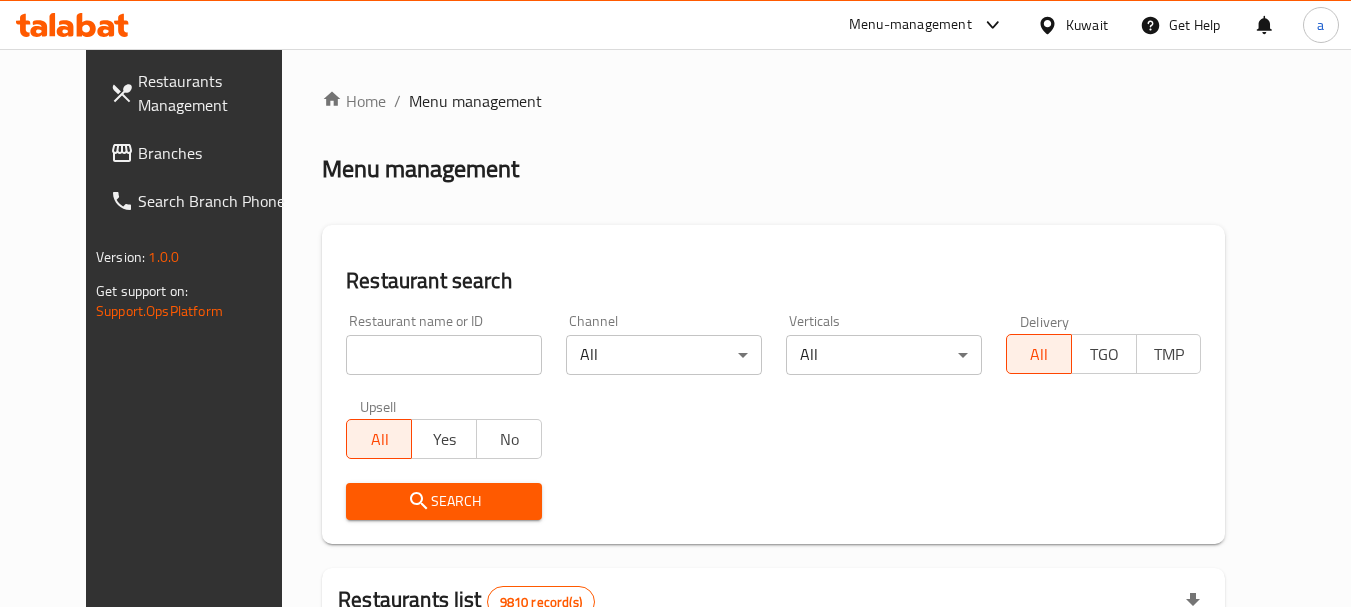 click on "Branches" at bounding box center (217, 153) 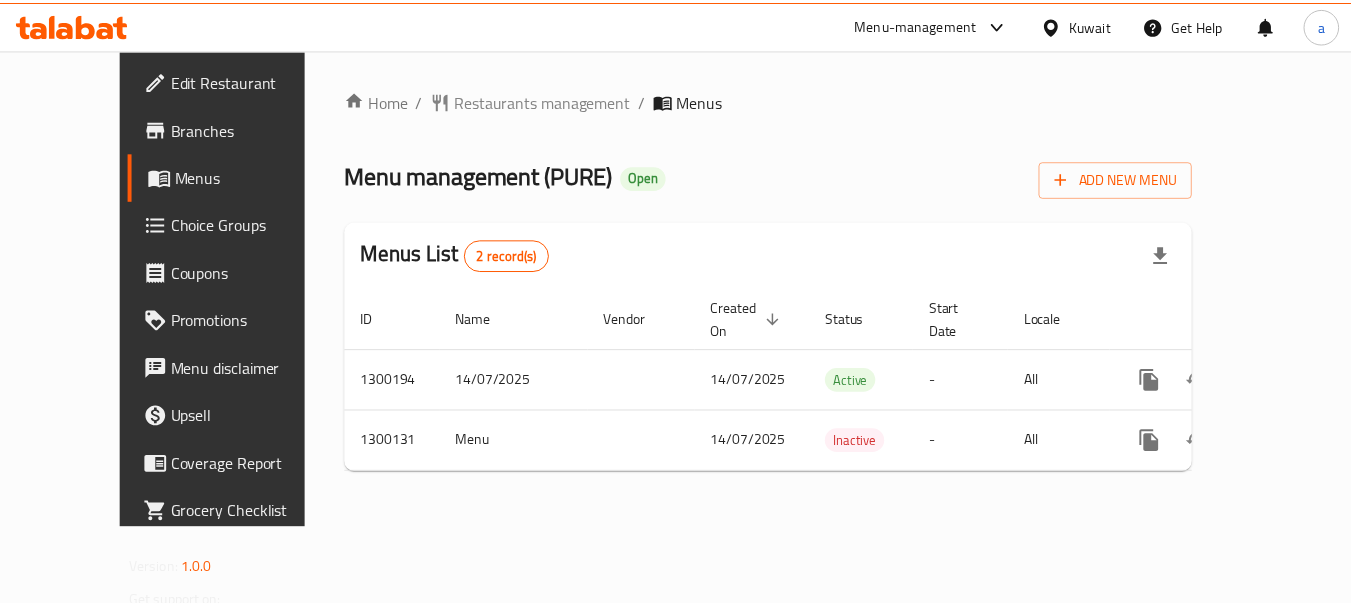 scroll, scrollTop: 0, scrollLeft: 0, axis: both 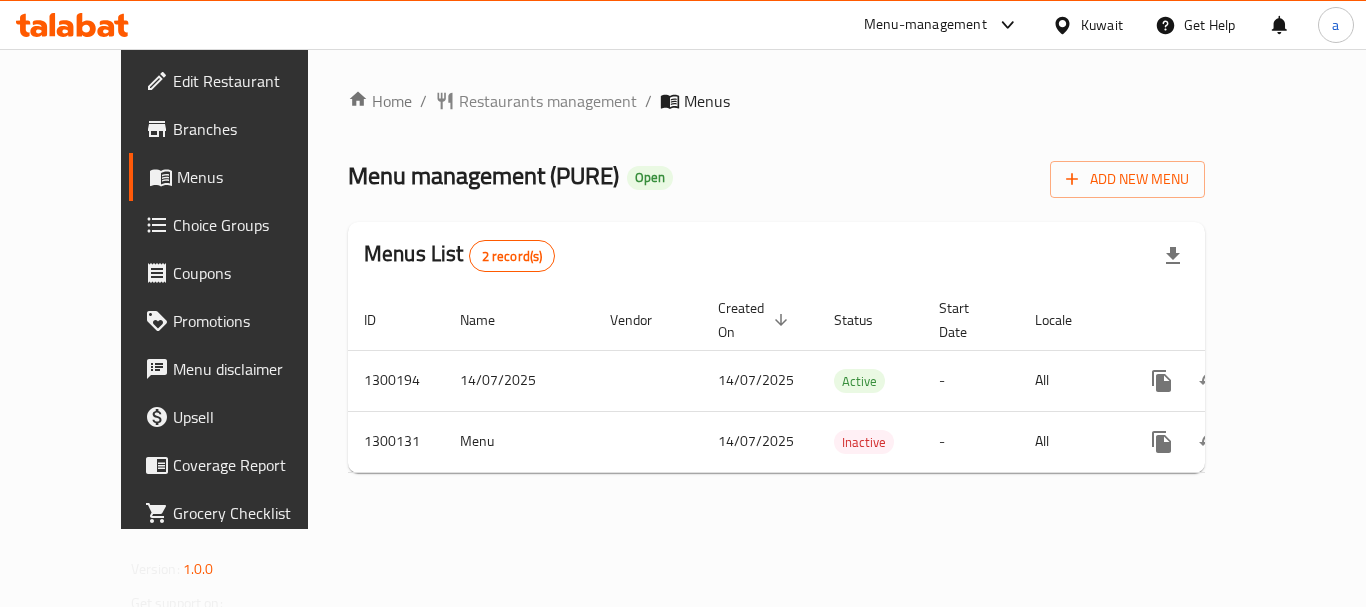 click on "Kuwait" at bounding box center (1102, 25) 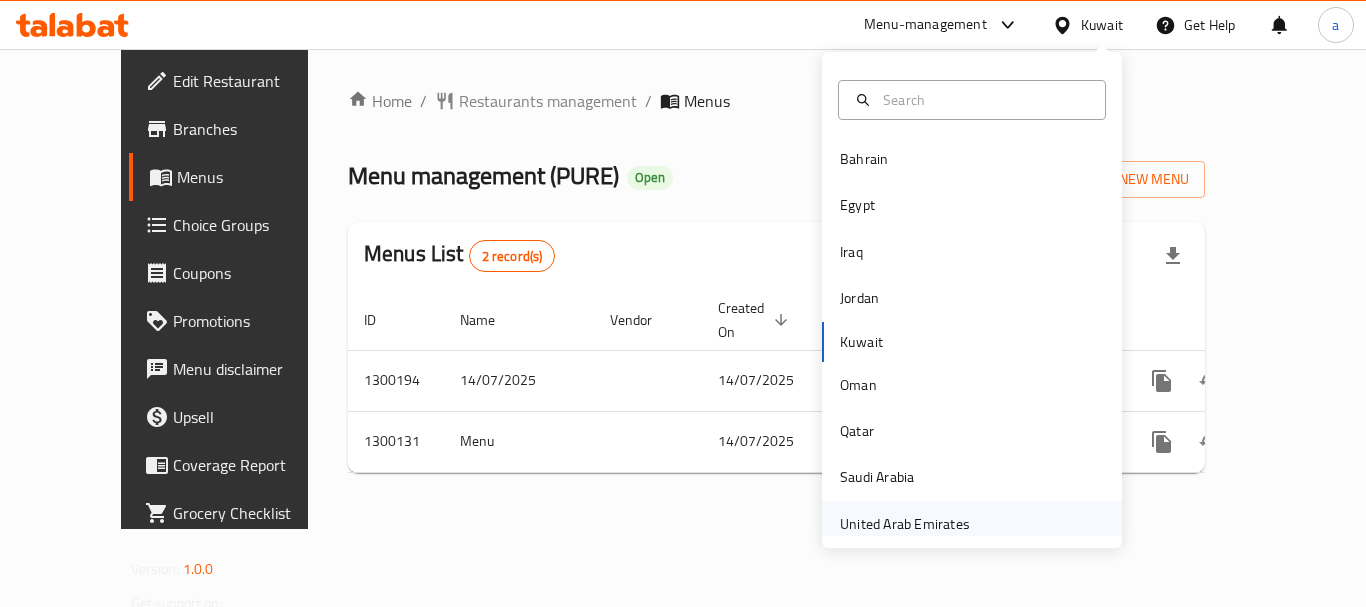 click on "United Arab Emirates" at bounding box center [905, 524] 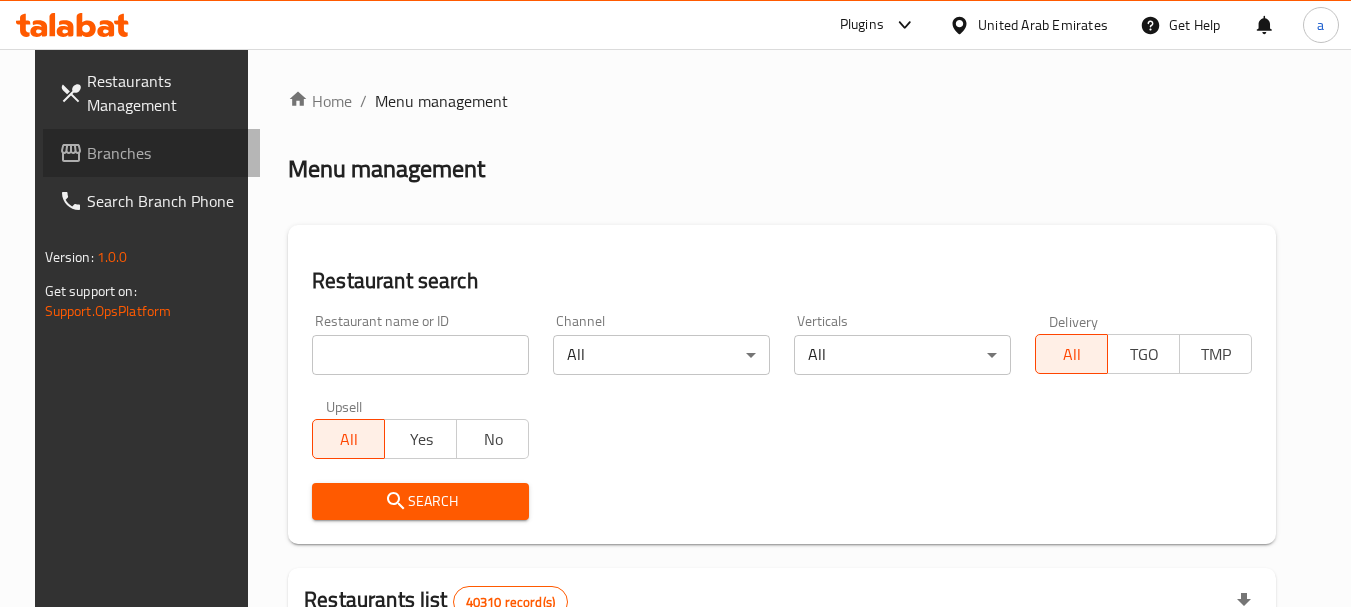 click on "Branches" at bounding box center [166, 153] 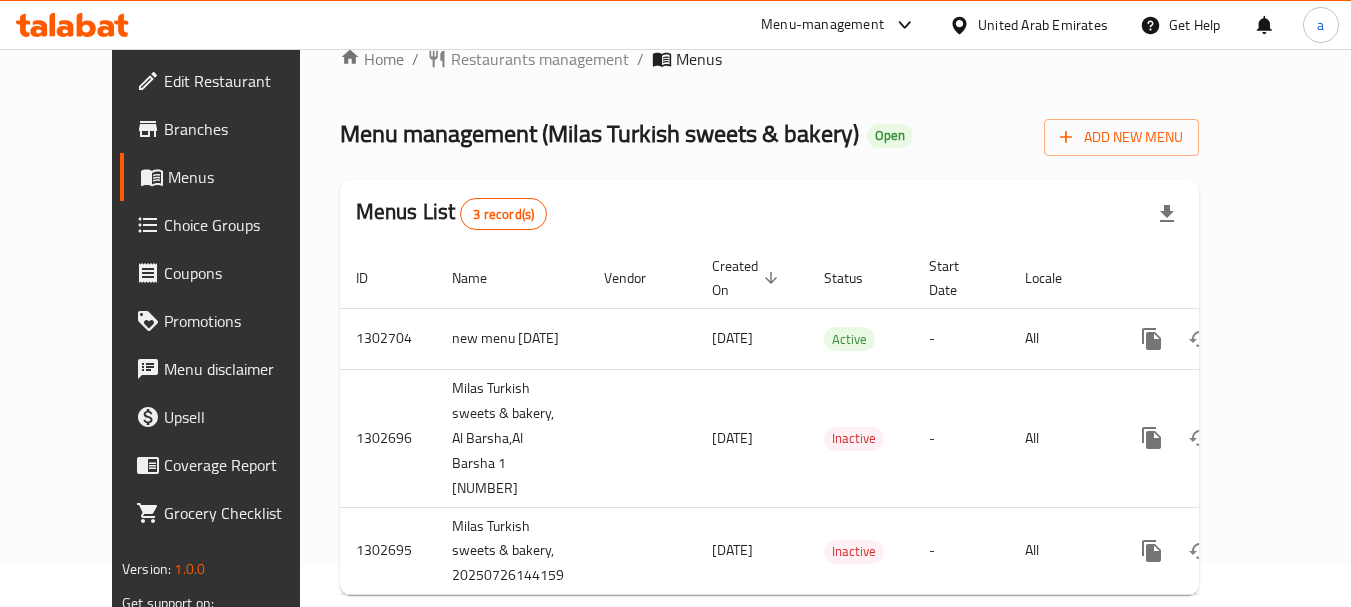 scroll, scrollTop: 64, scrollLeft: 0, axis: vertical 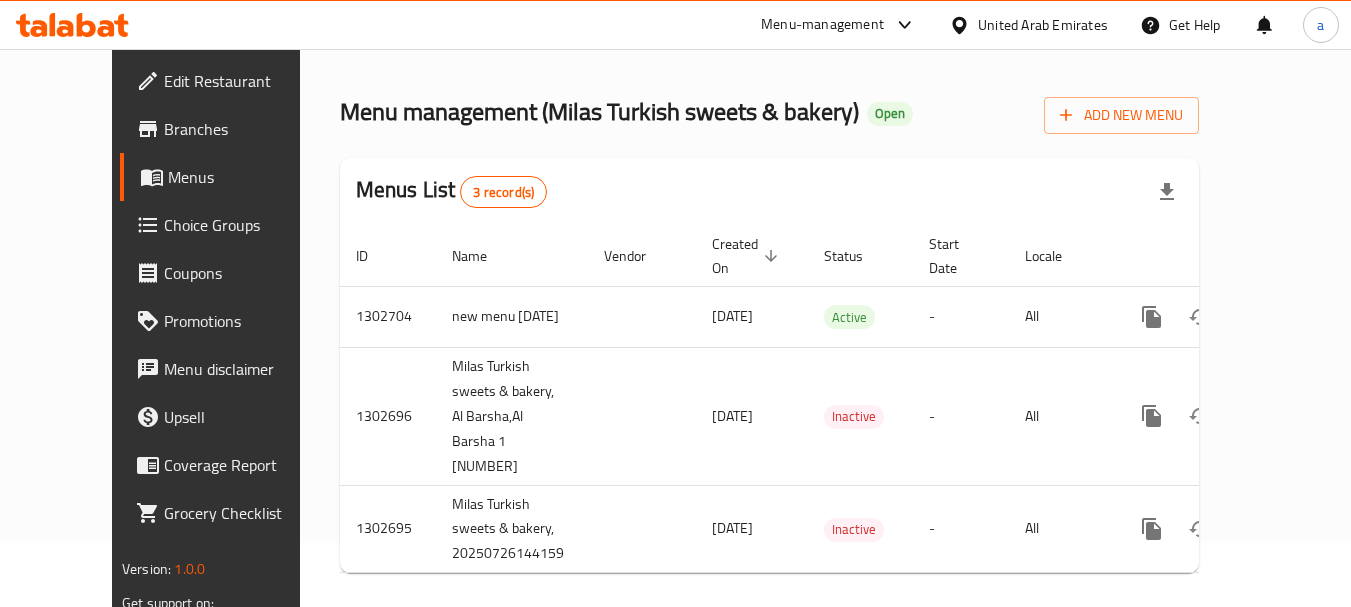 click on "United Arab Emirates" at bounding box center [1043, 25] 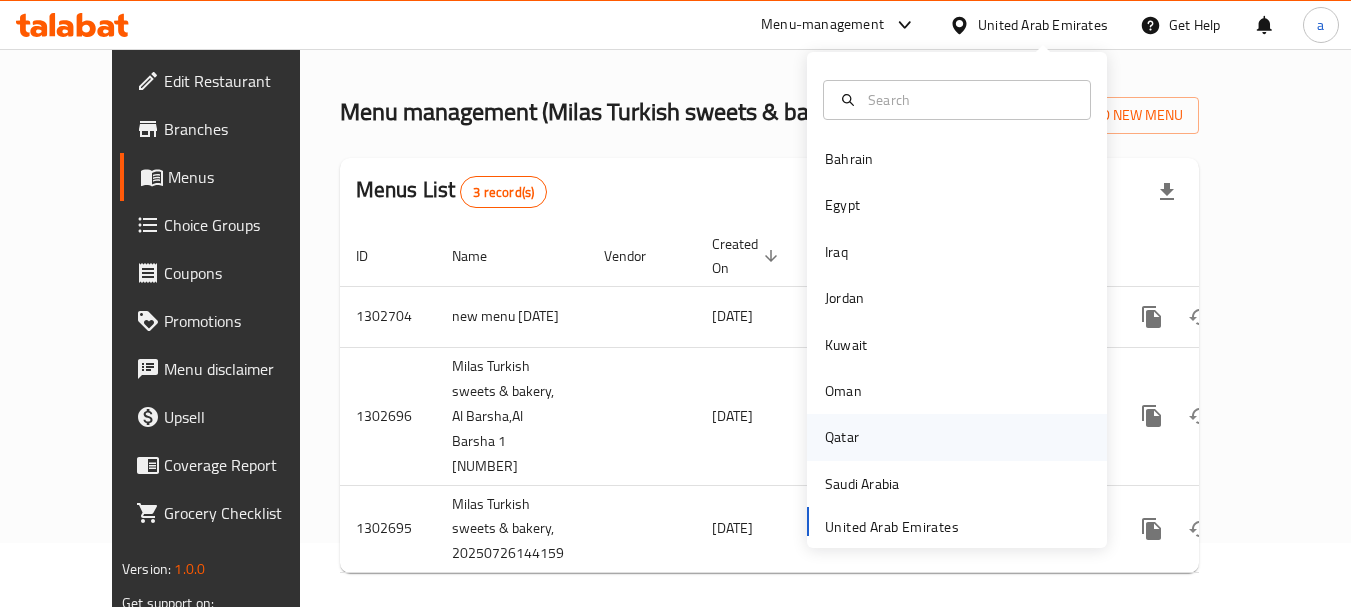 click on "Qatar" at bounding box center (842, 437) 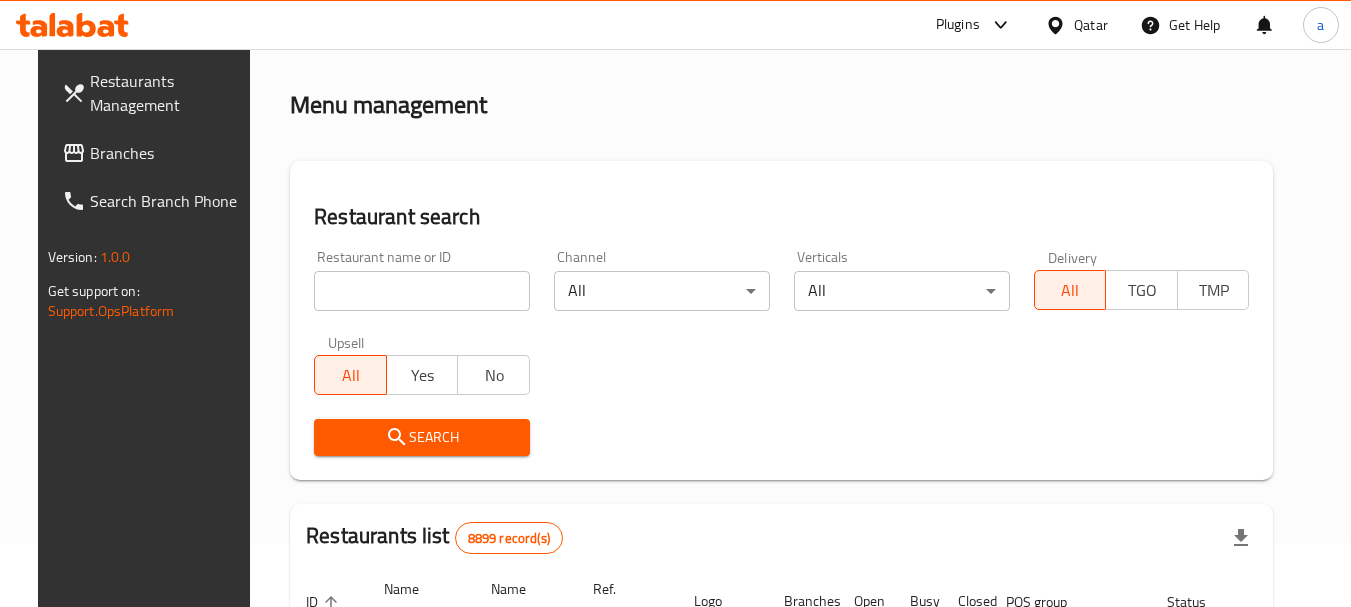 click on "Qatar" at bounding box center [1091, 25] 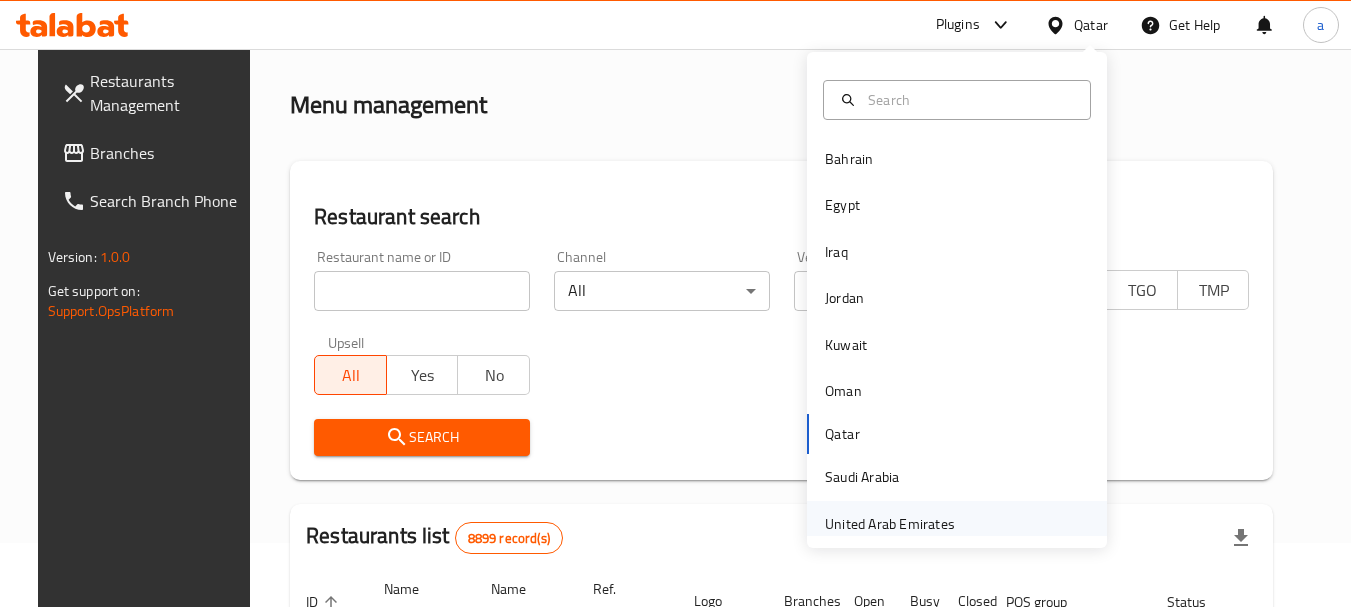 click on "United Arab Emirates" at bounding box center (890, 524) 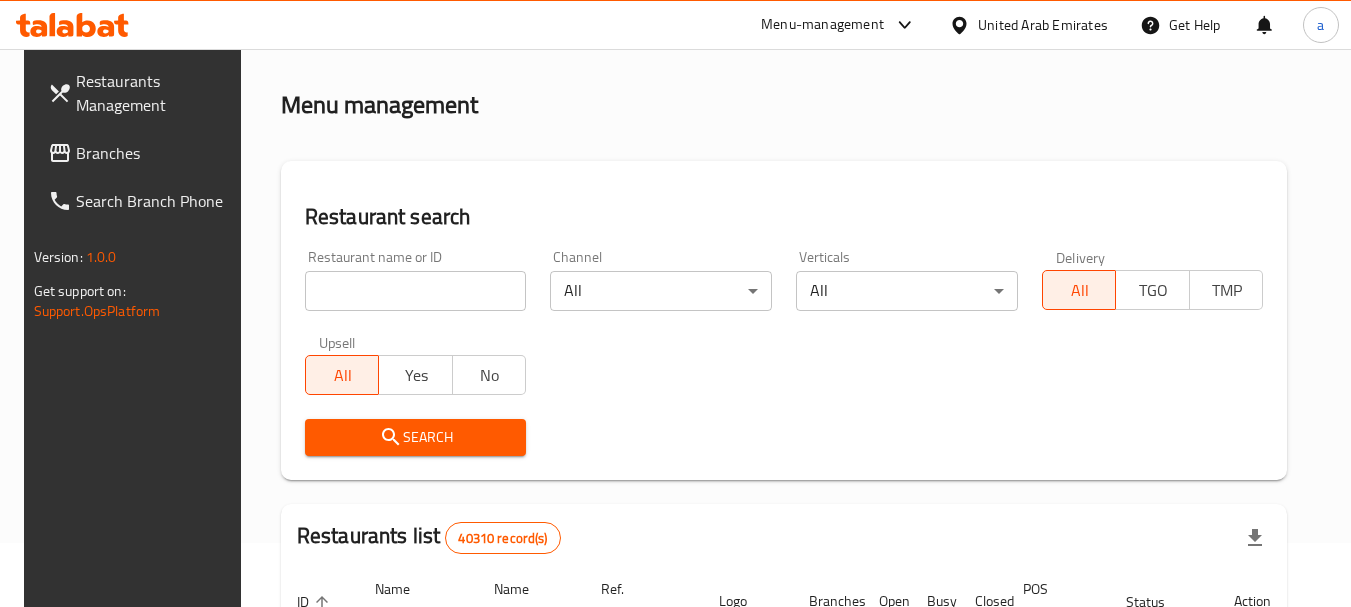 click on "Branches" at bounding box center [155, 153] 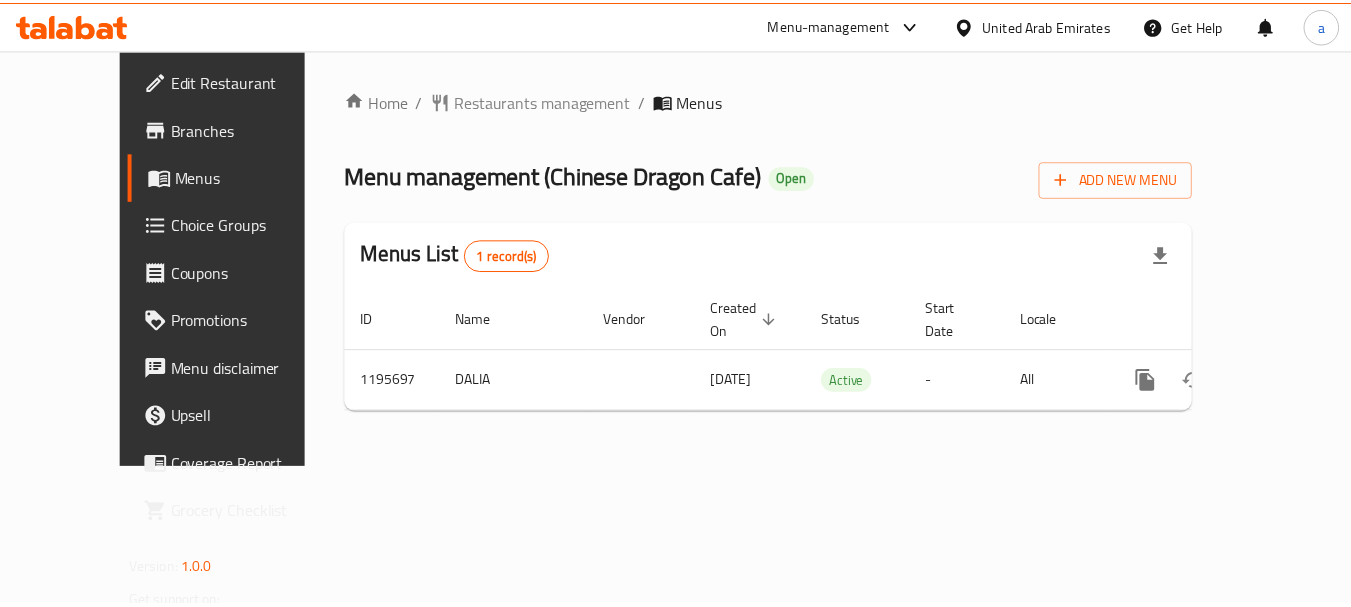 scroll, scrollTop: 0, scrollLeft: 0, axis: both 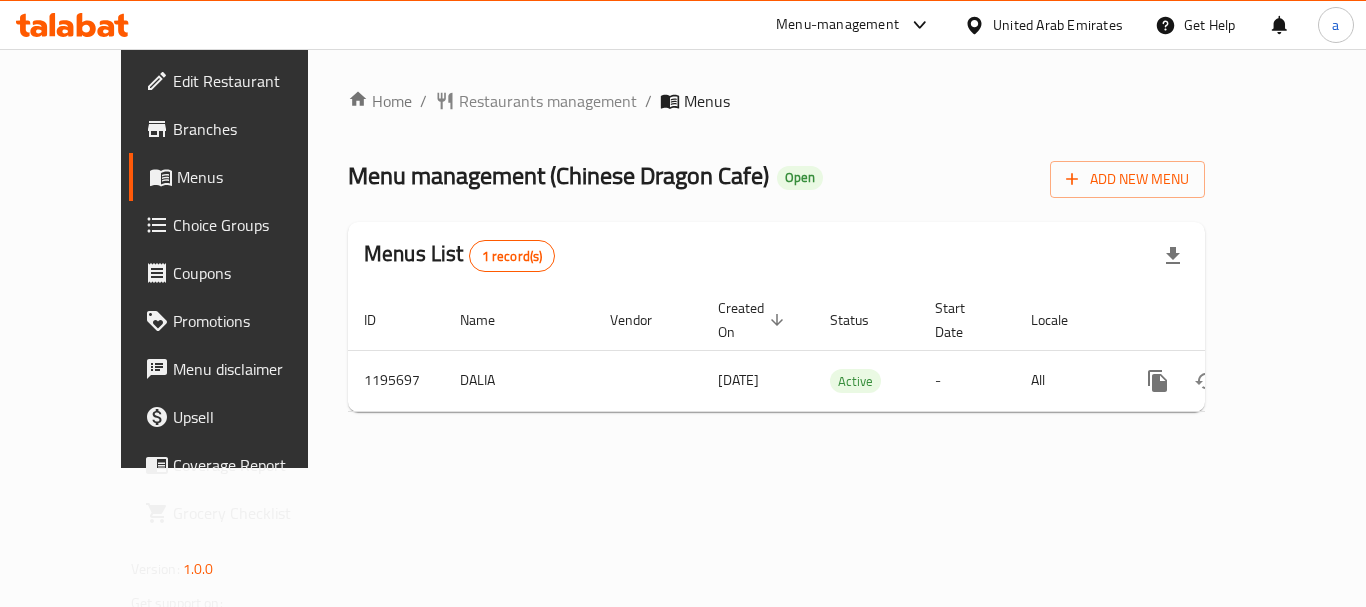 click on "United Arab Emirates" at bounding box center (1058, 25) 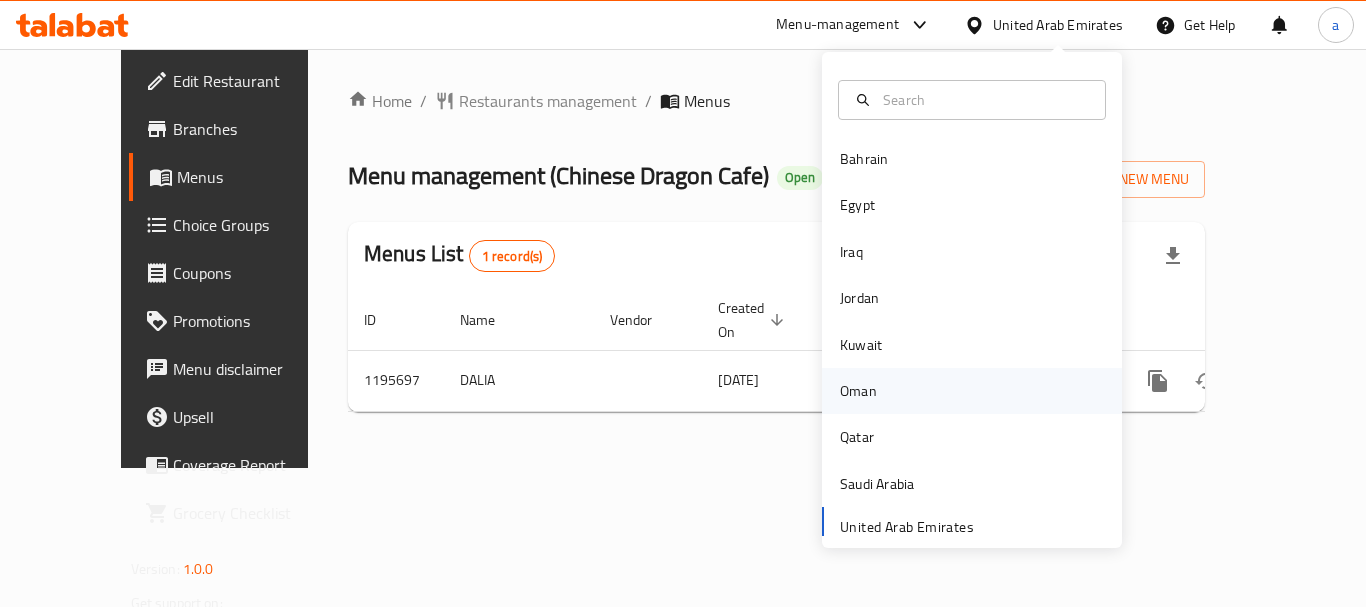 click on "Oman" at bounding box center [858, 391] 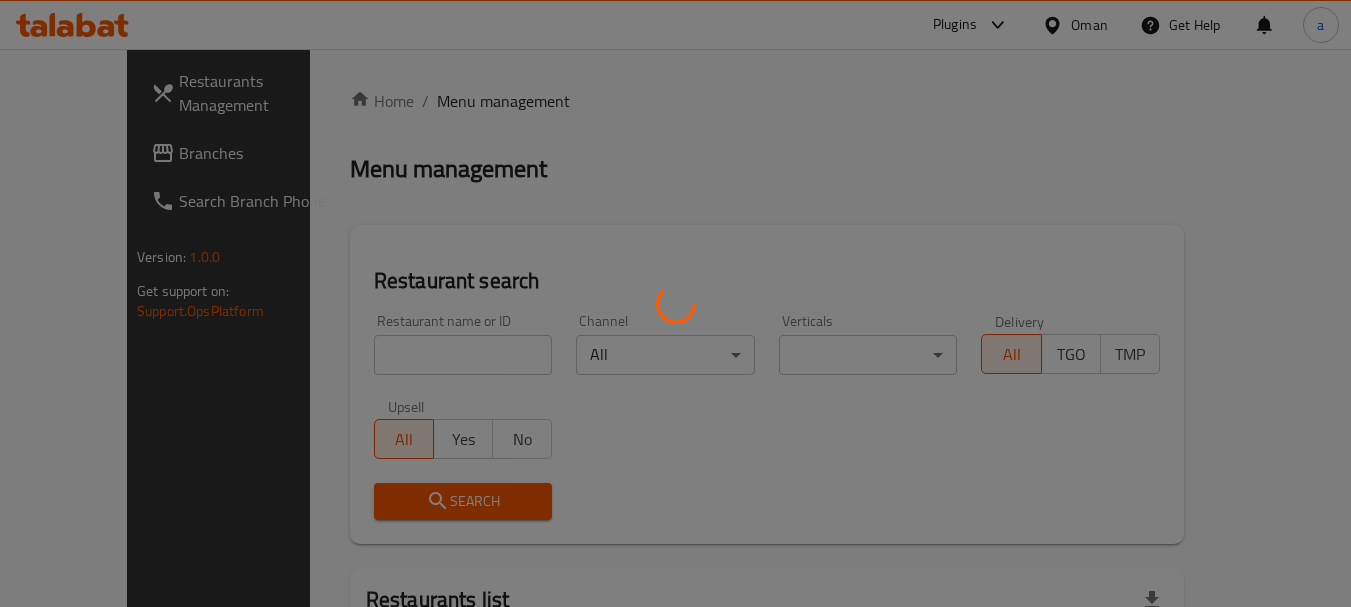 click at bounding box center [675, 303] 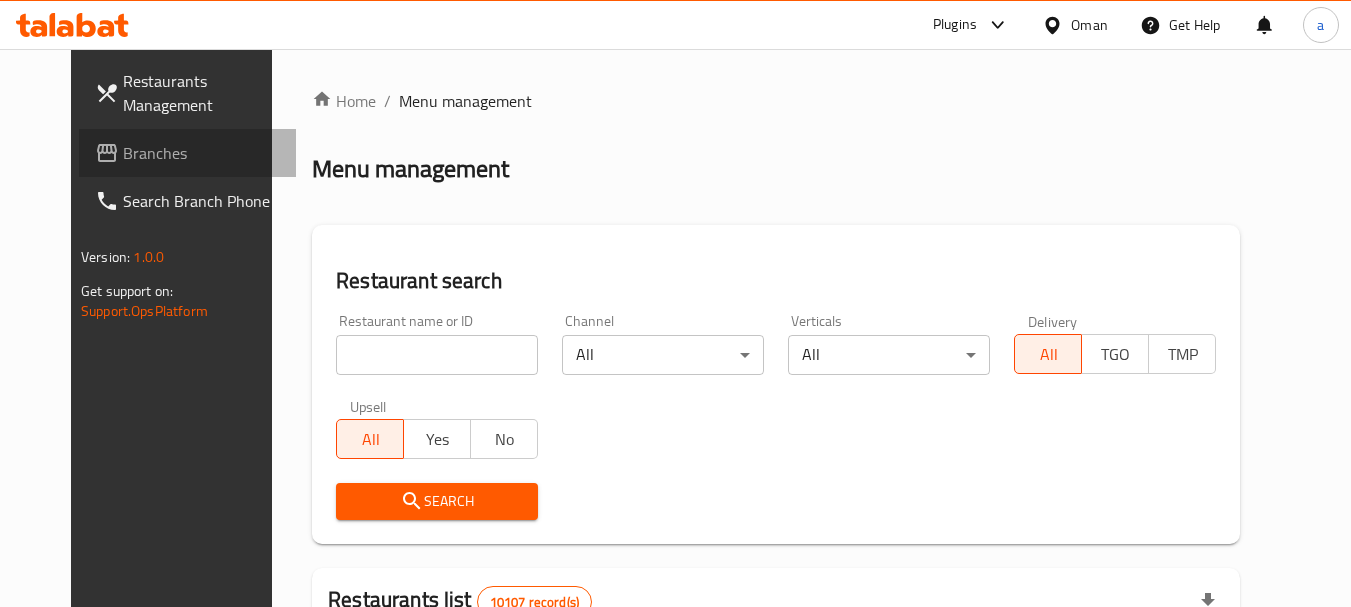 click on "Branches" at bounding box center [202, 153] 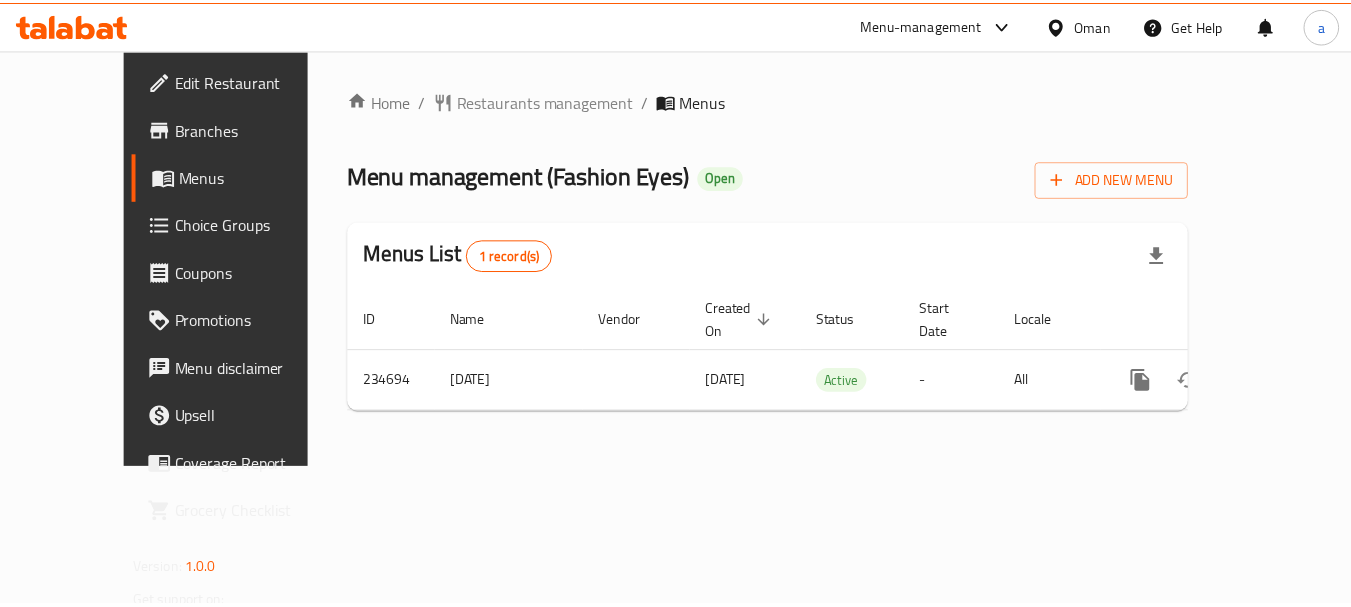 scroll, scrollTop: 0, scrollLeft: 0, axis: both 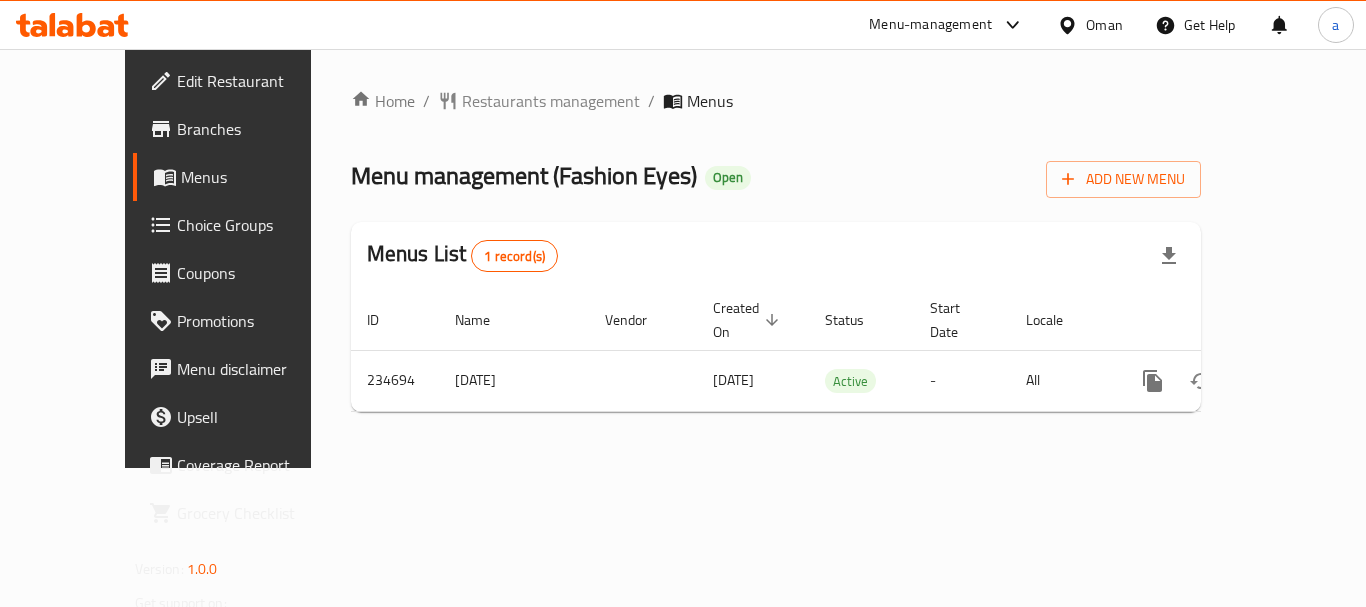 click on "Home / Restaurants management / Menus Menu management ( Fashion Eyes )  Open Add New Menu Menus List   1 record(s) ID Name Vendor Created On sorted descending Status Start Date Locale Actions 234694 [DATE] [DATE] Active - All" at bounding box center (776, 258) 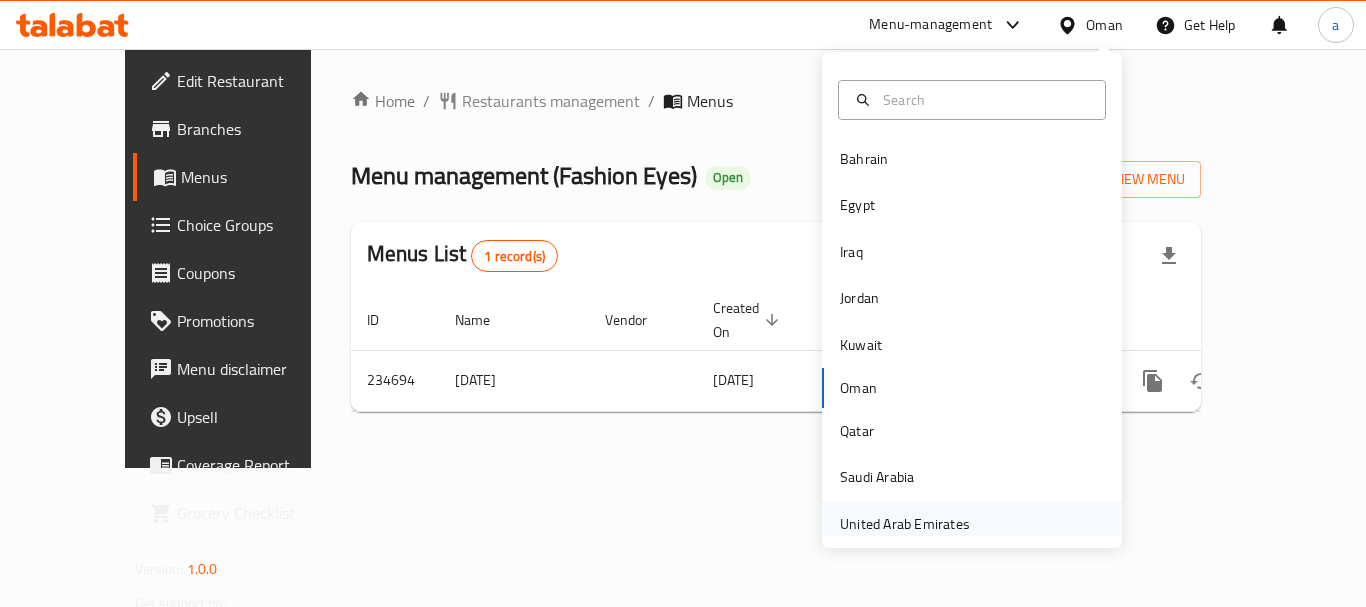 click on "United Arab Emirates" at bounding box center [905, 524] 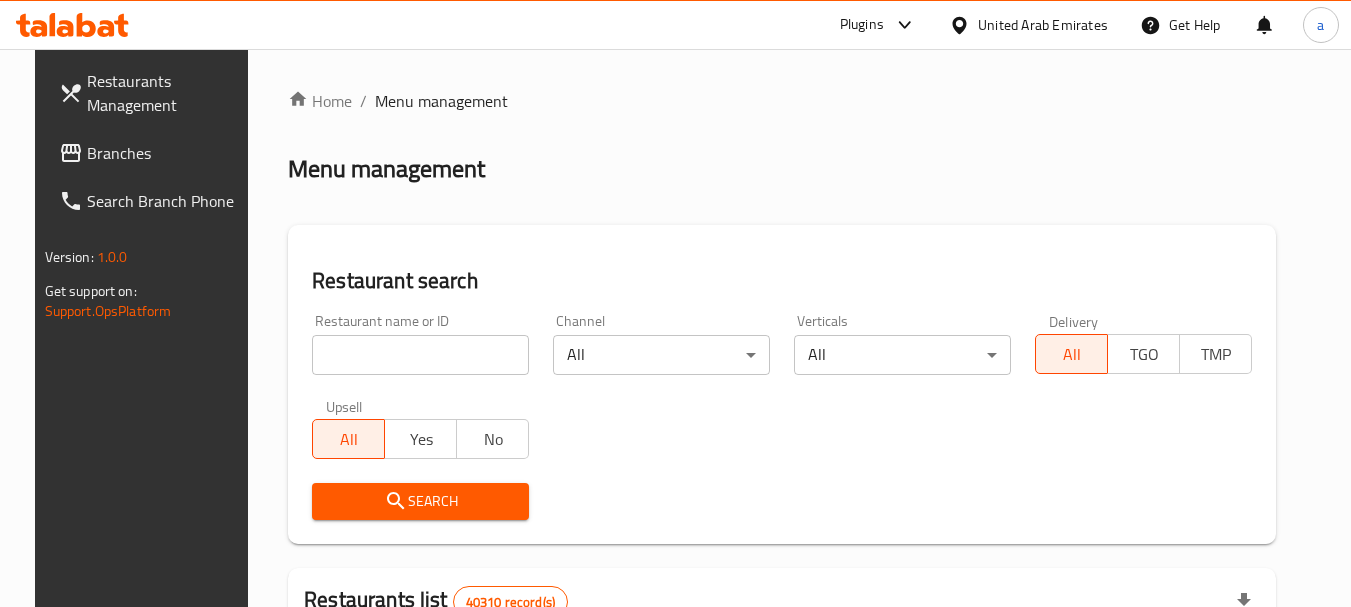 click on "Branches" at bounding box center (166, 153) 